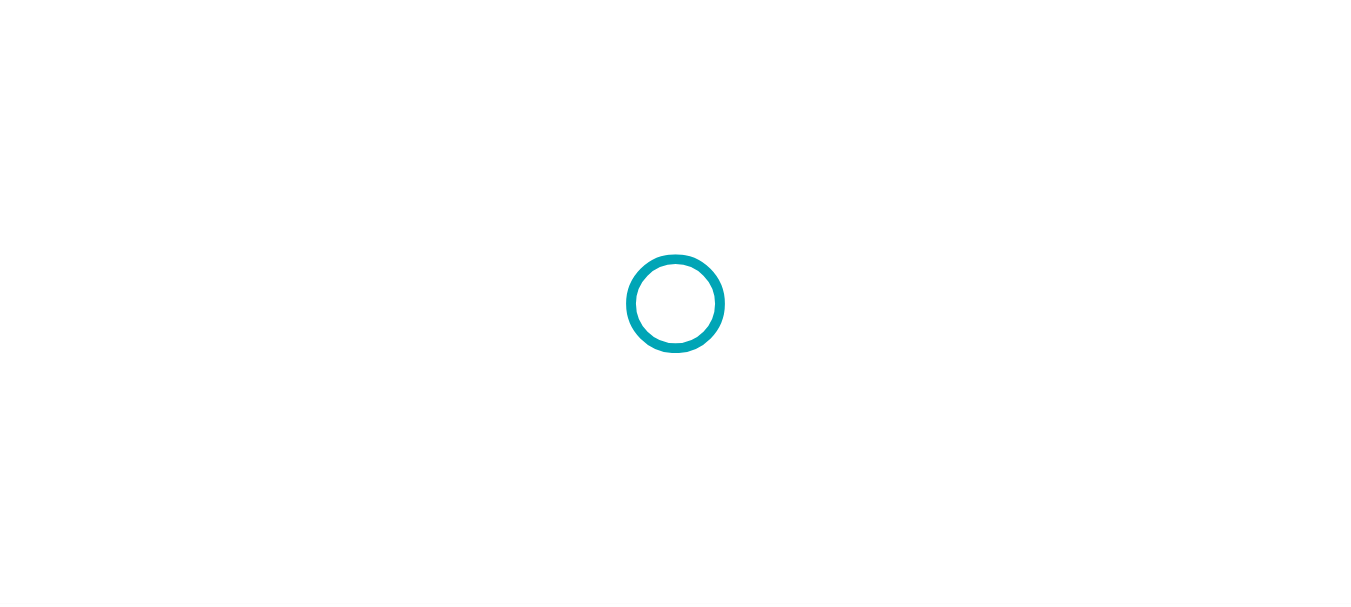 scroll, scrollTop: 0, scrollLeft: 0, axis: both 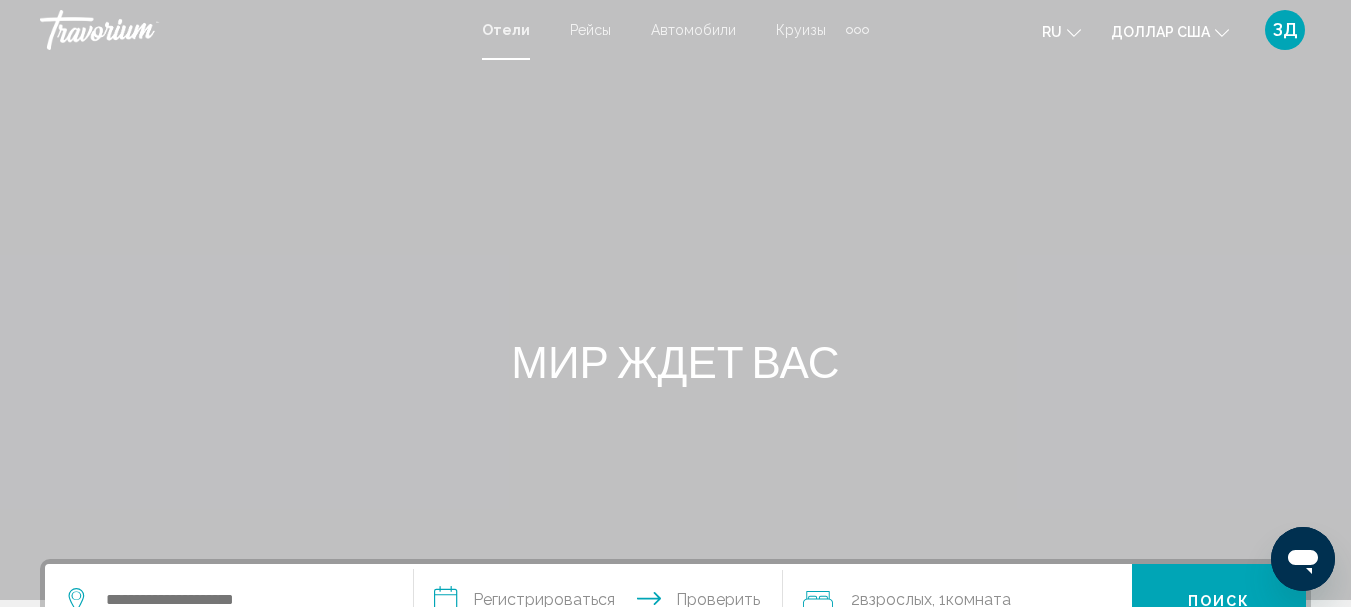 click on "Круизы" at bounding box center [801, 30] 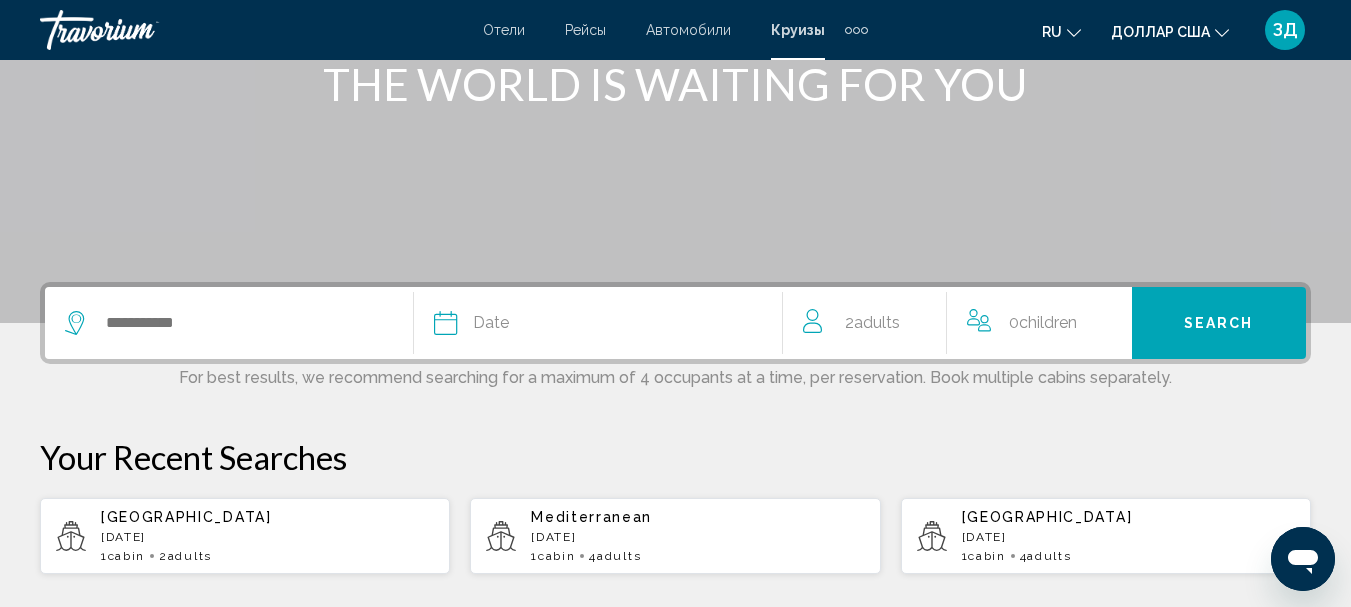scroll, scrollTop: 300, scrollLeft: 0, axis: vertical 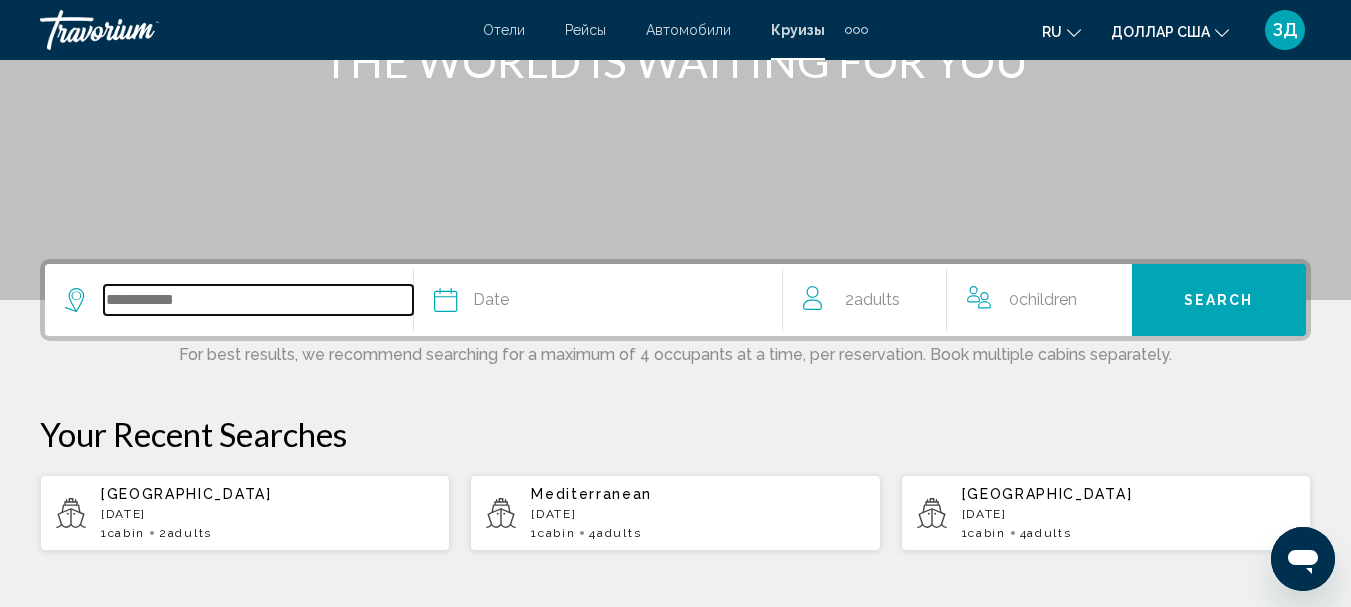 click at bounding box center (258, 300) 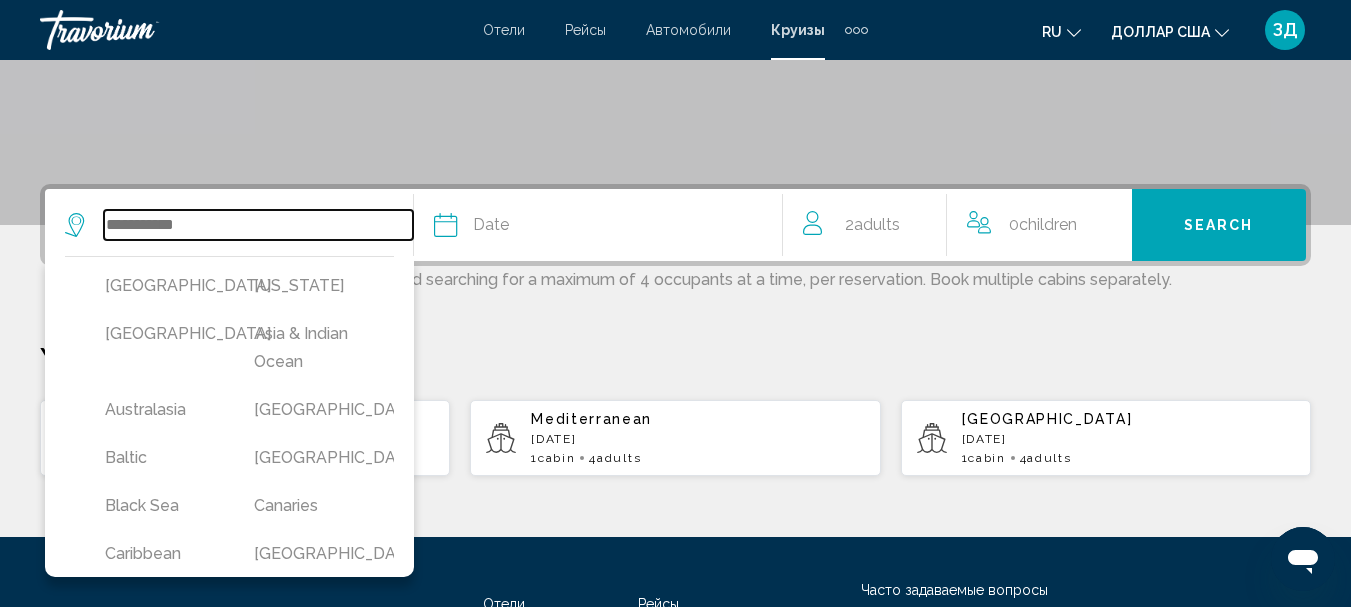 scroll, scrollTop: 494, scrollLeft: 0, axis: vertical 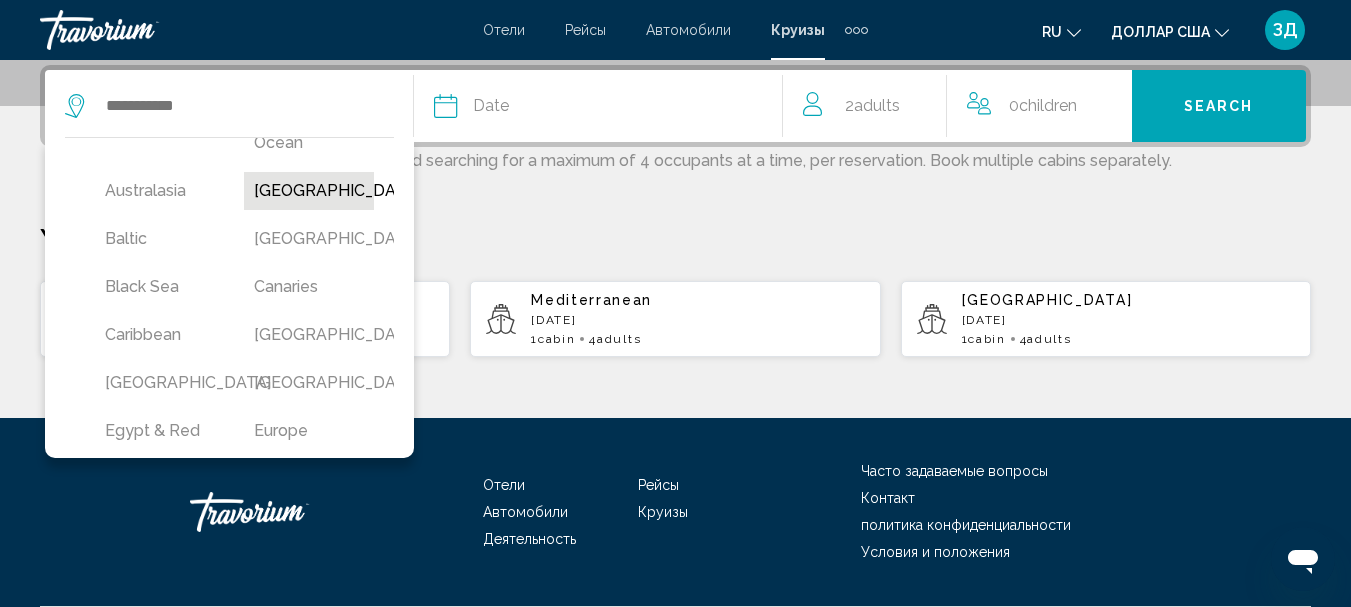 click on "[GEOGRAPHIC_DATA]" at bounding box center [308, 191] 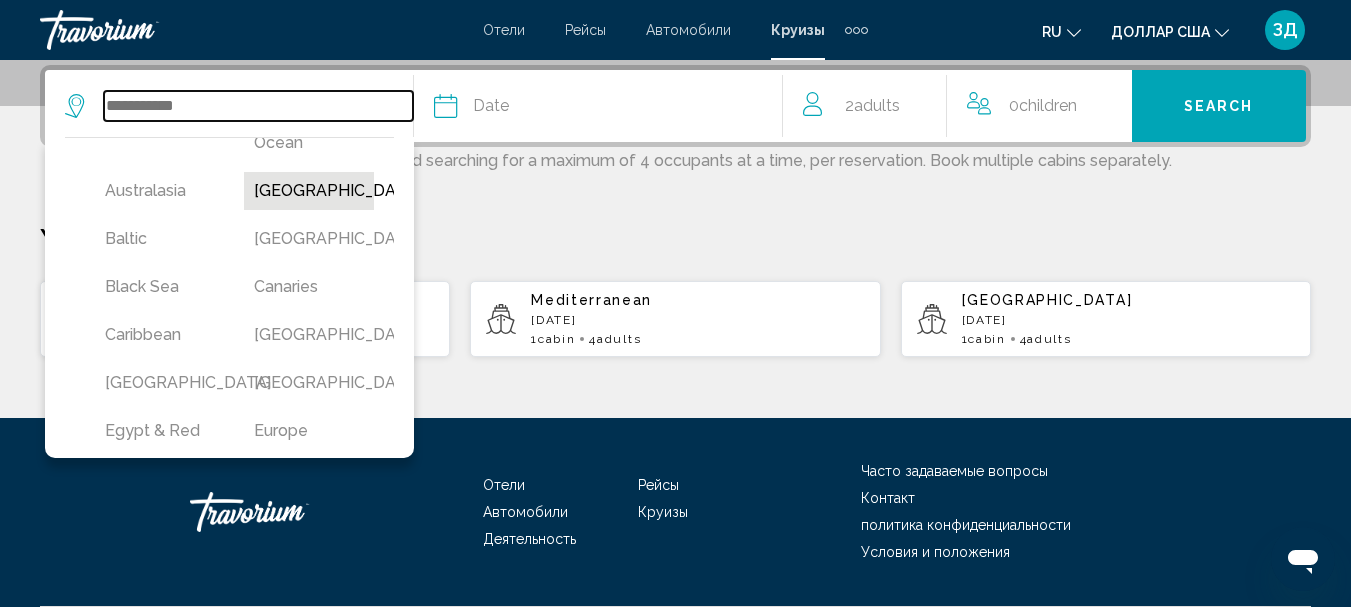 type on "*******" 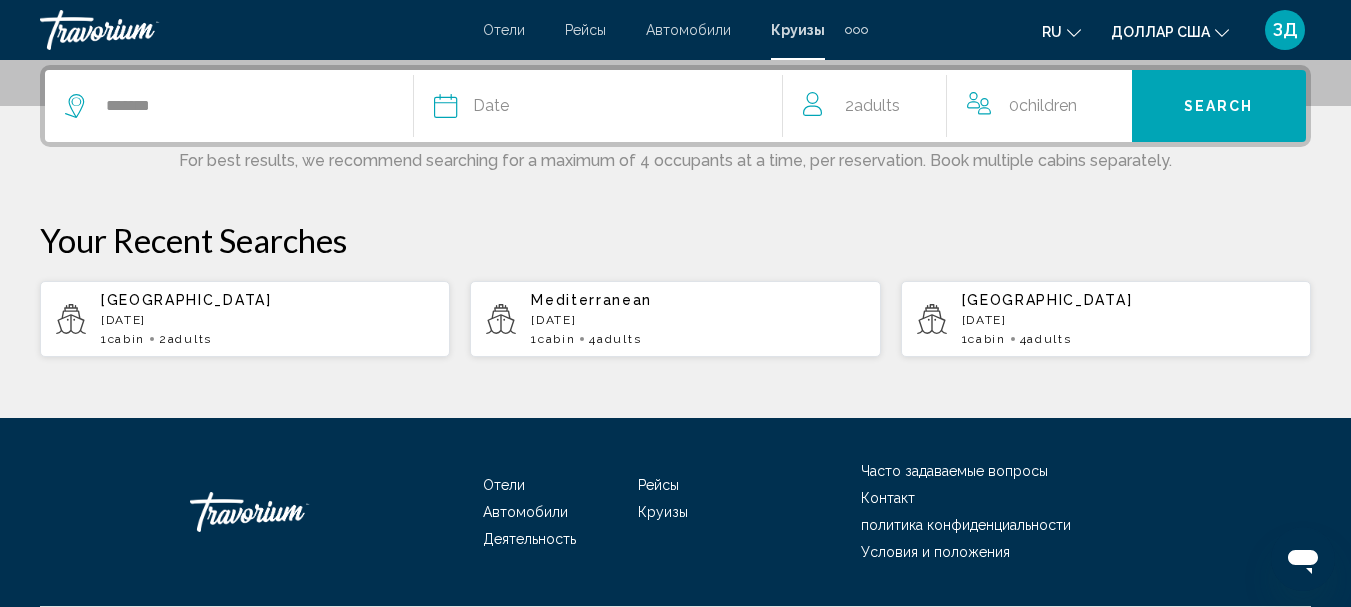 click on "Date" 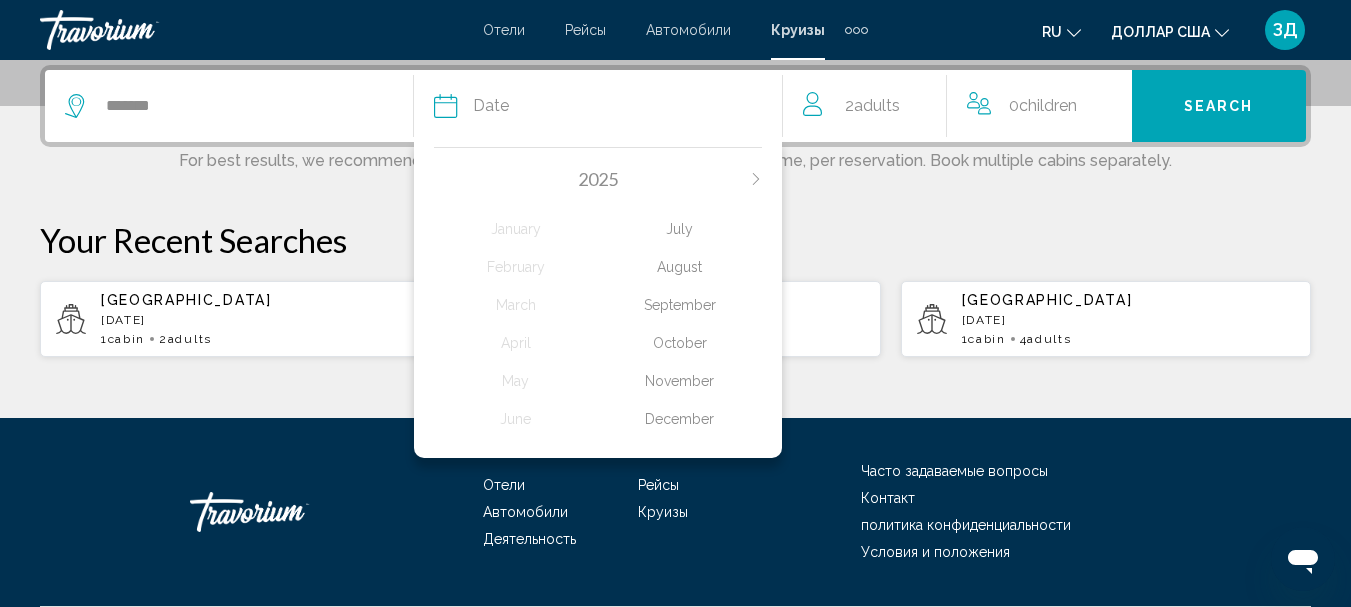 click on "August" 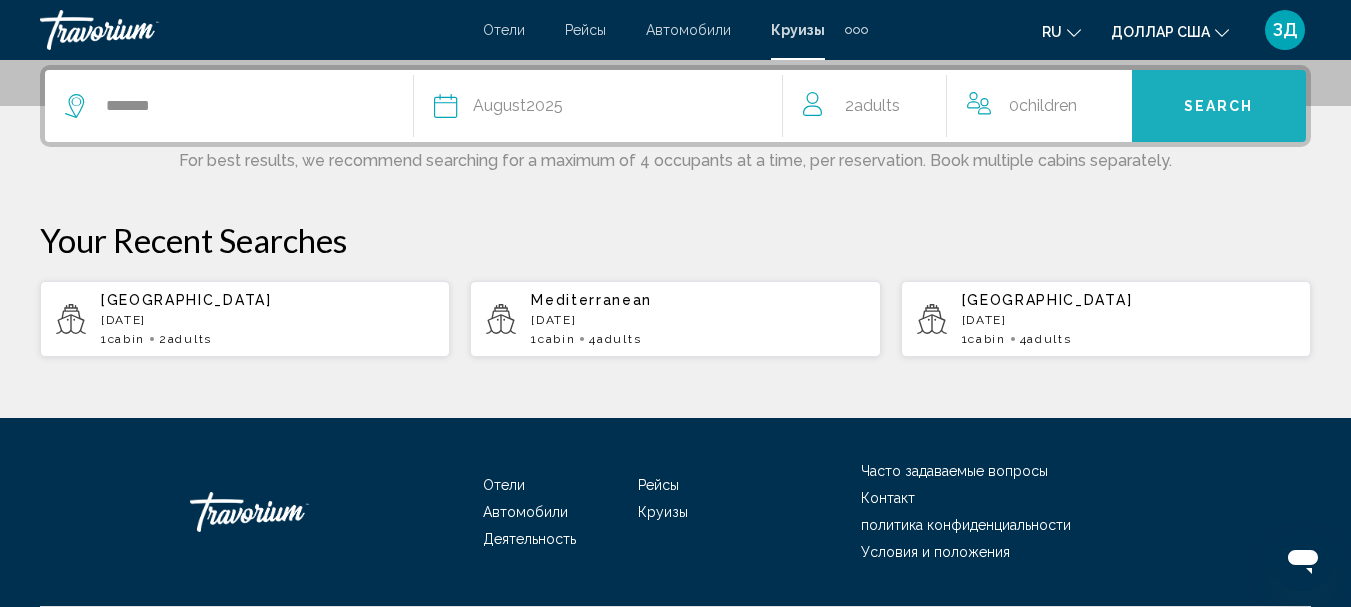 click on "Search" at bounding box center [1219, 106] 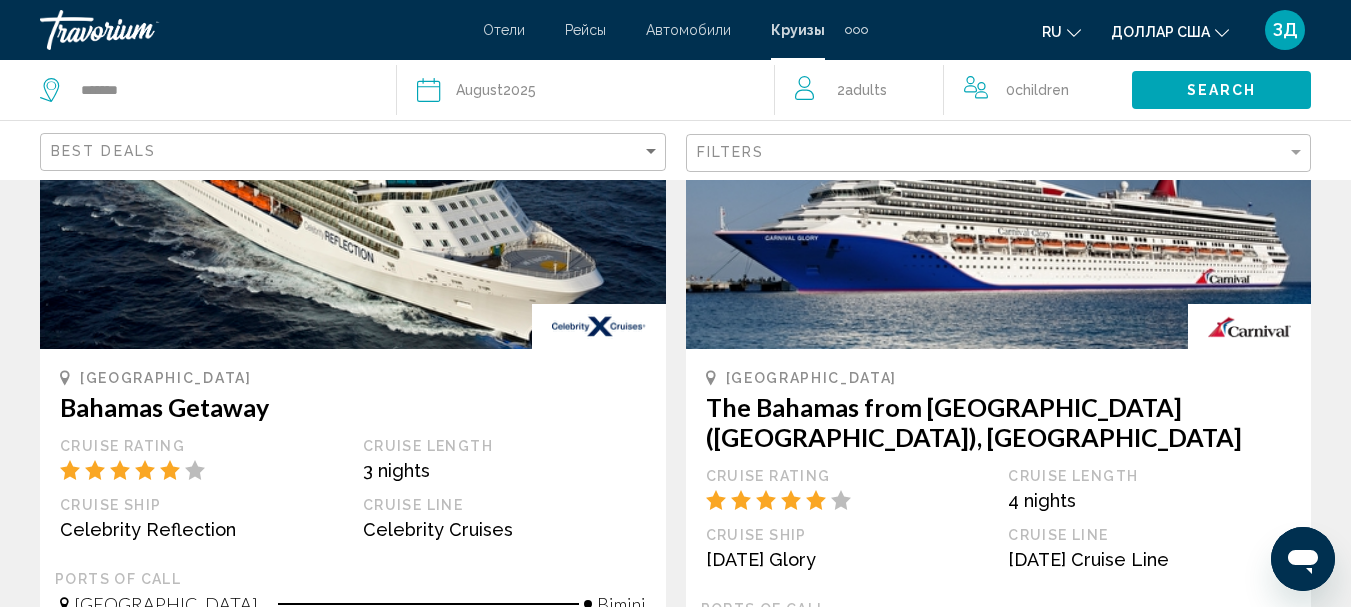 scroll, scrollTop: 200, scrollLeft: 0, axis: vertical 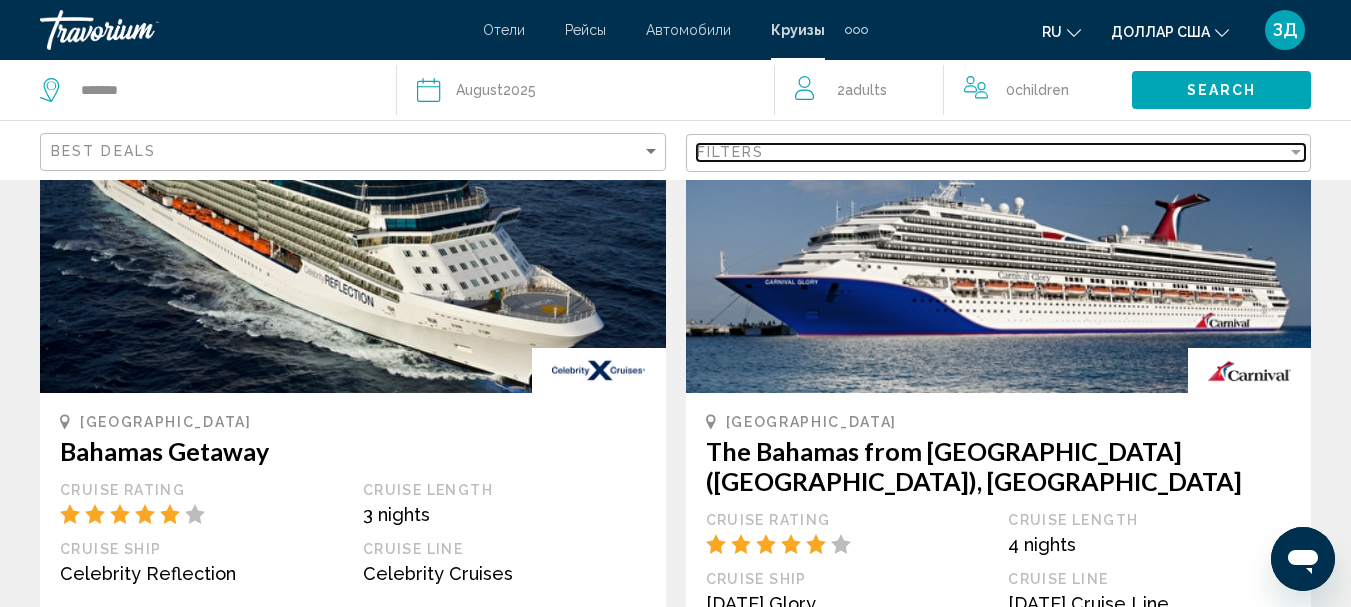 click on "Filters" at bounding box center [731, 152] 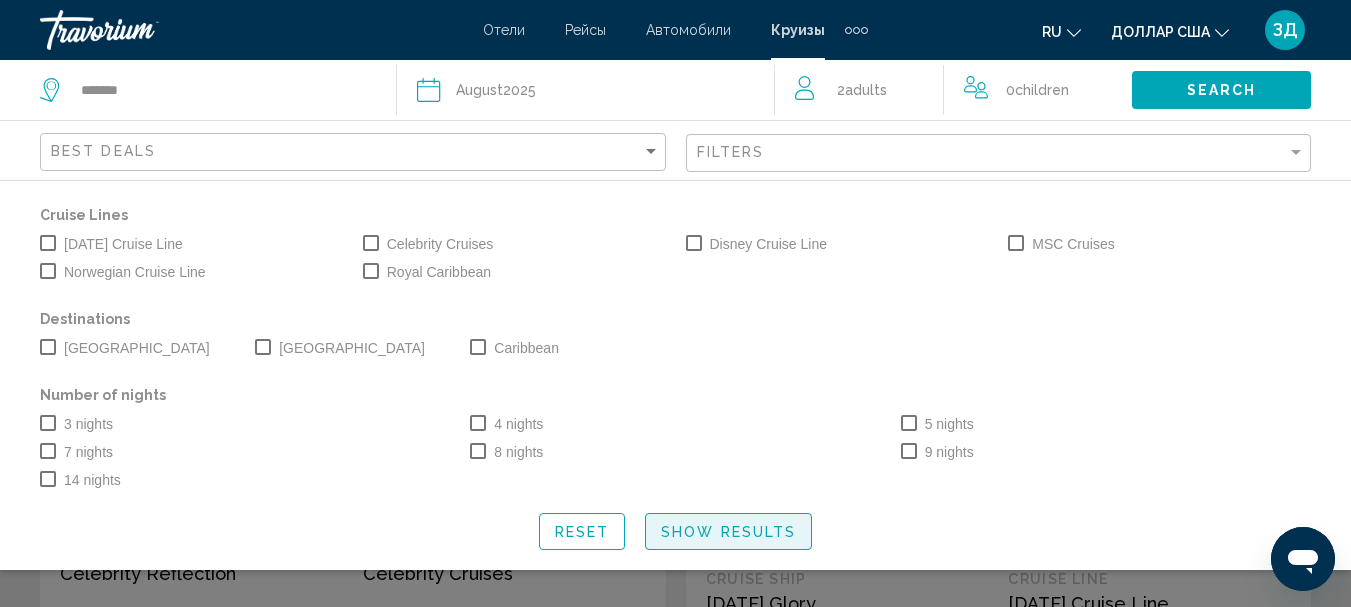 click on "Show Results" 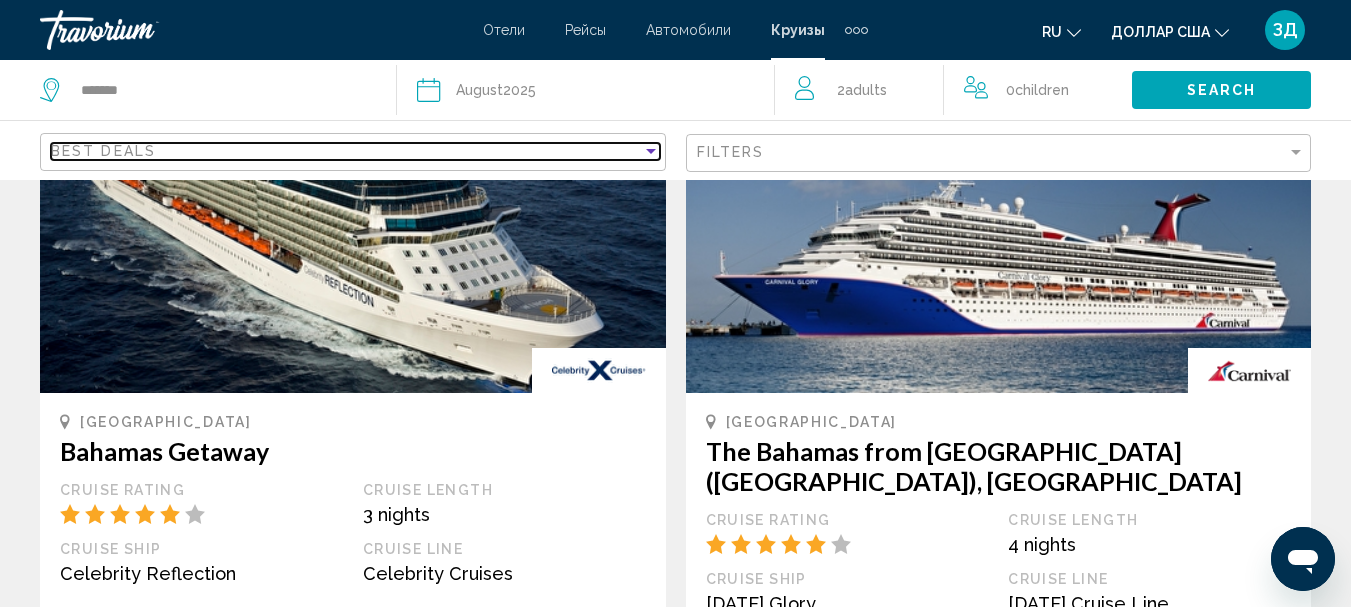 click on "Best Deals" at bounding box center (346, 151) 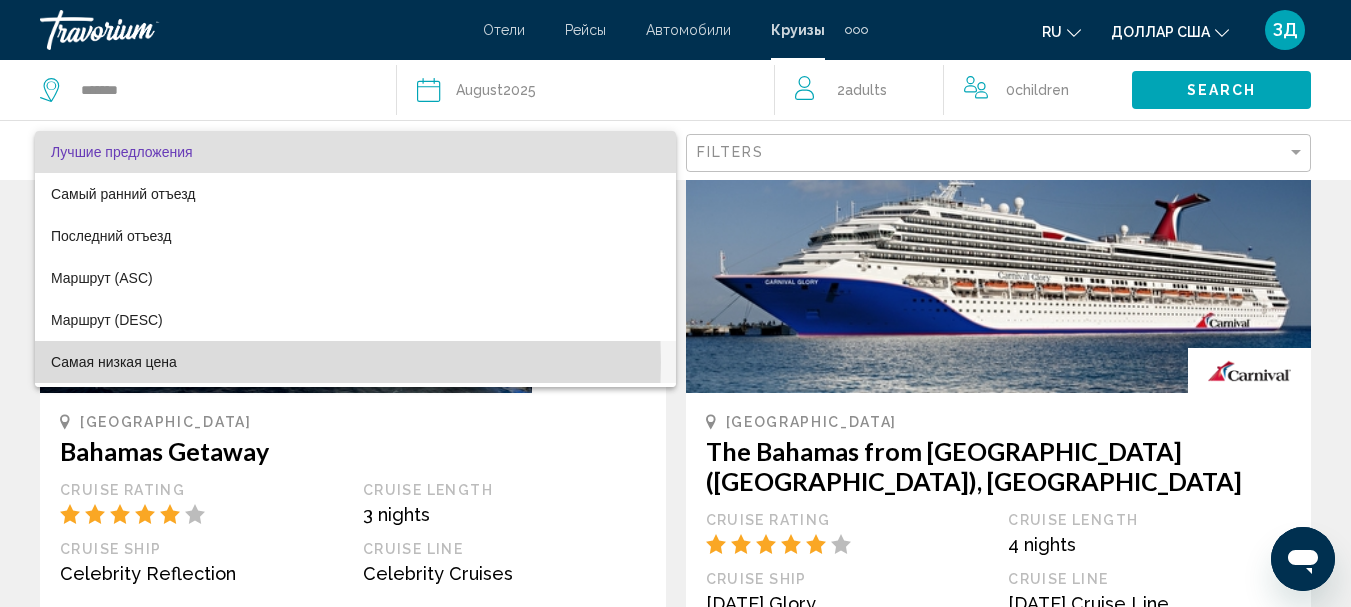 click on "Самая низкая цена" at bounding box center (355, 362) 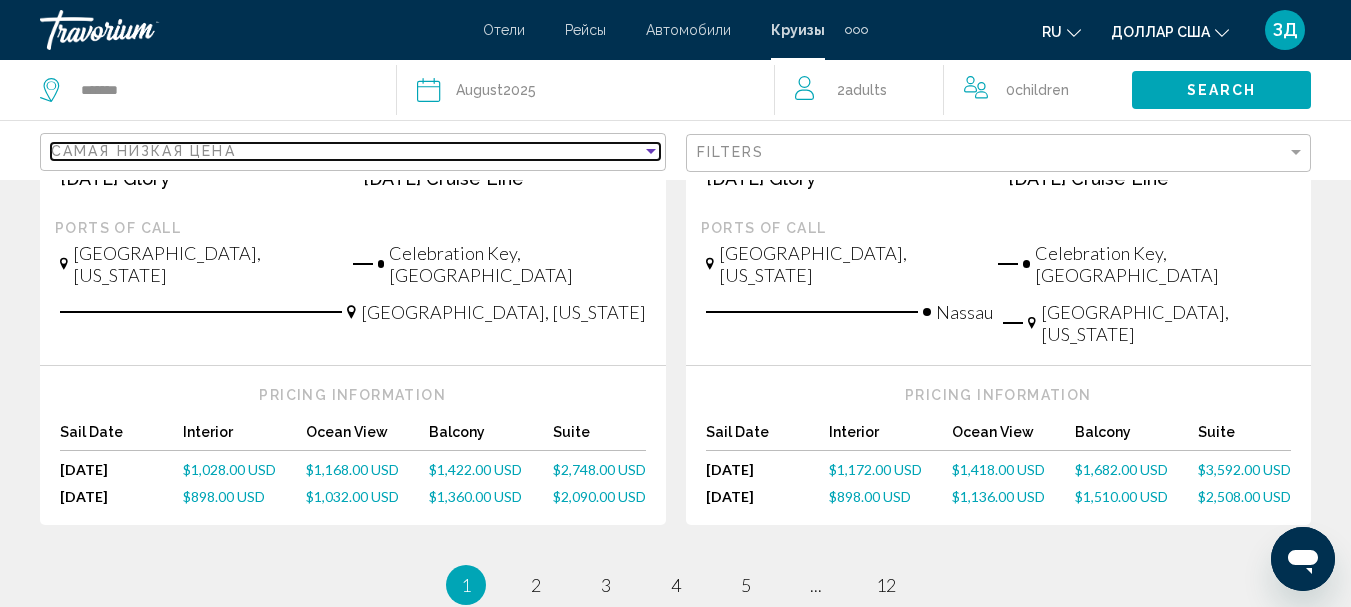 scroll, scrollTop: 2500, scrollLeft: 0, axis: vertical 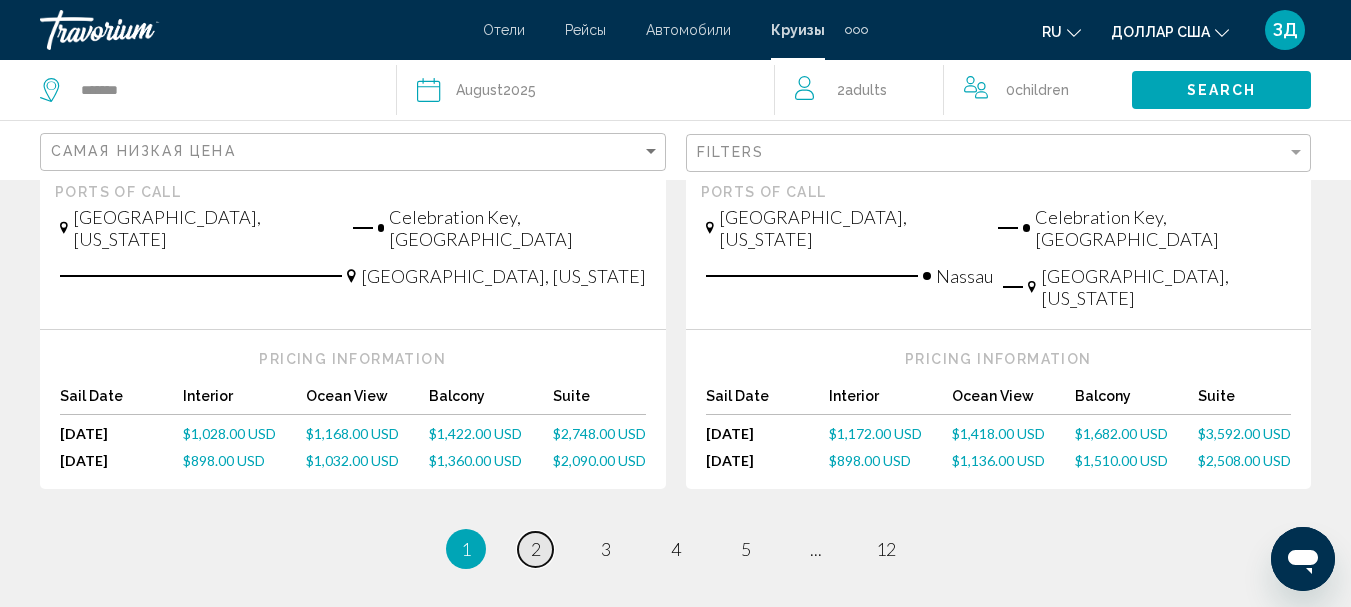 click on "2" at bounding box center [536, 549] 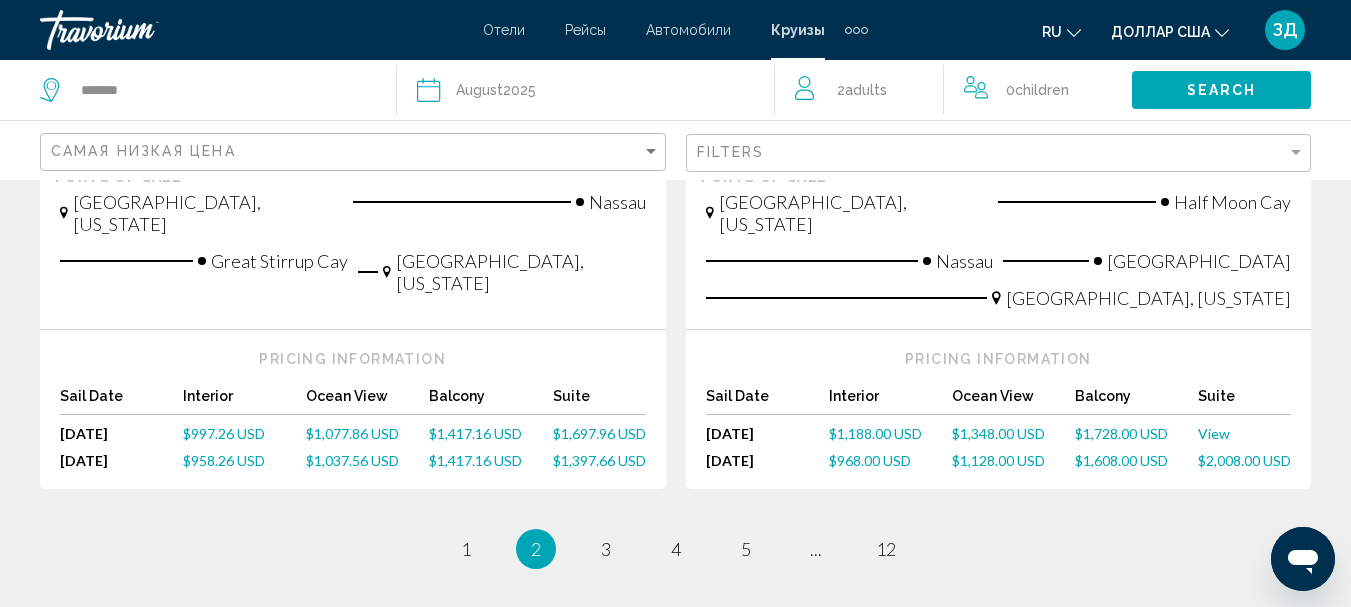 scroll, scrollTop: 2500, scrollLeft: 0, axis: vertical 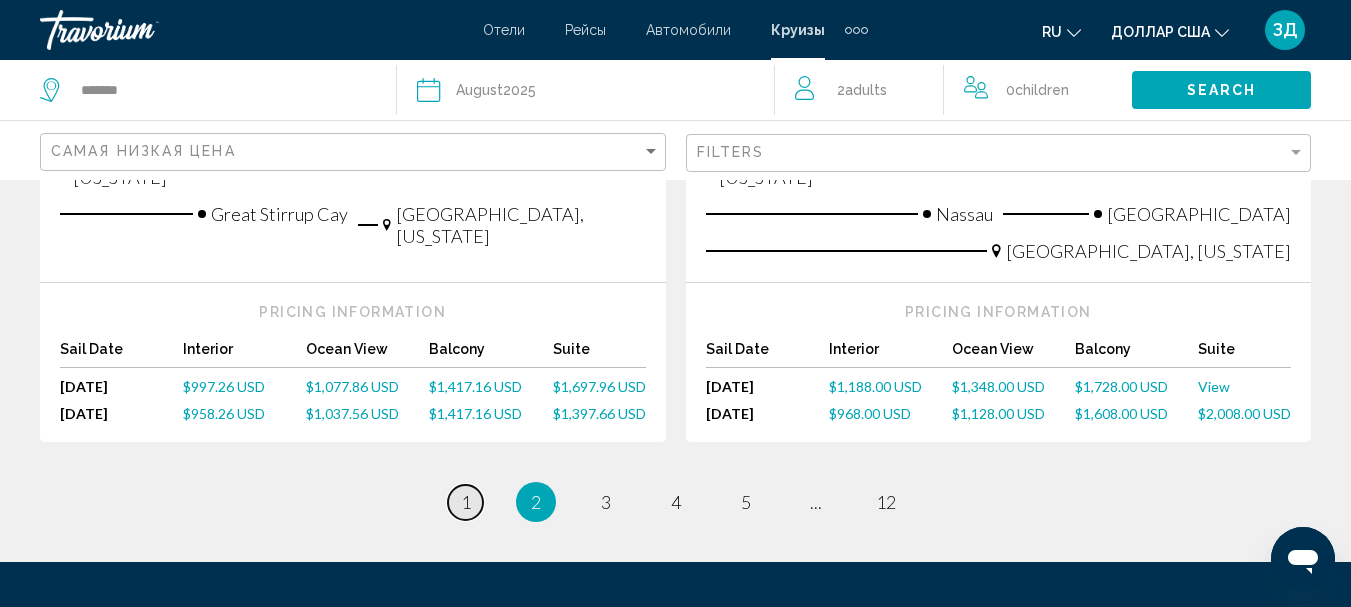 click on "page  1" at bounding box center [465, 502] 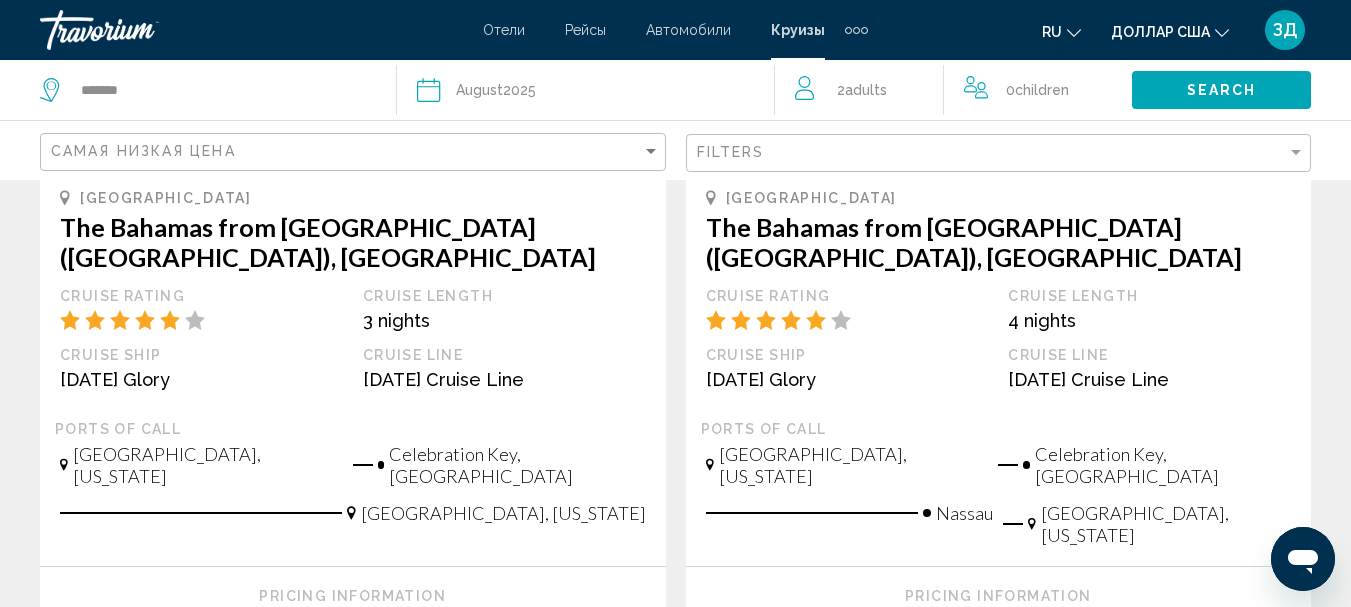 scroll, scrollTop: 2278, scrollLeft: 0, axis: vertical 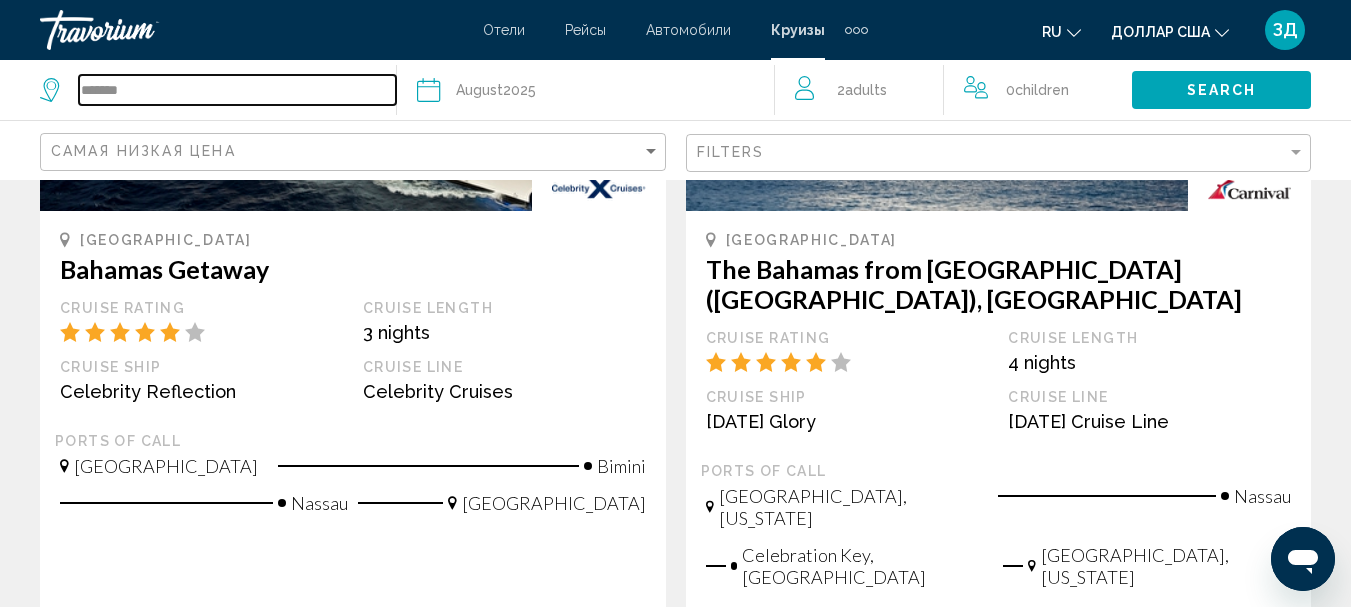 click on "*******" at bounding box center [237, 90] 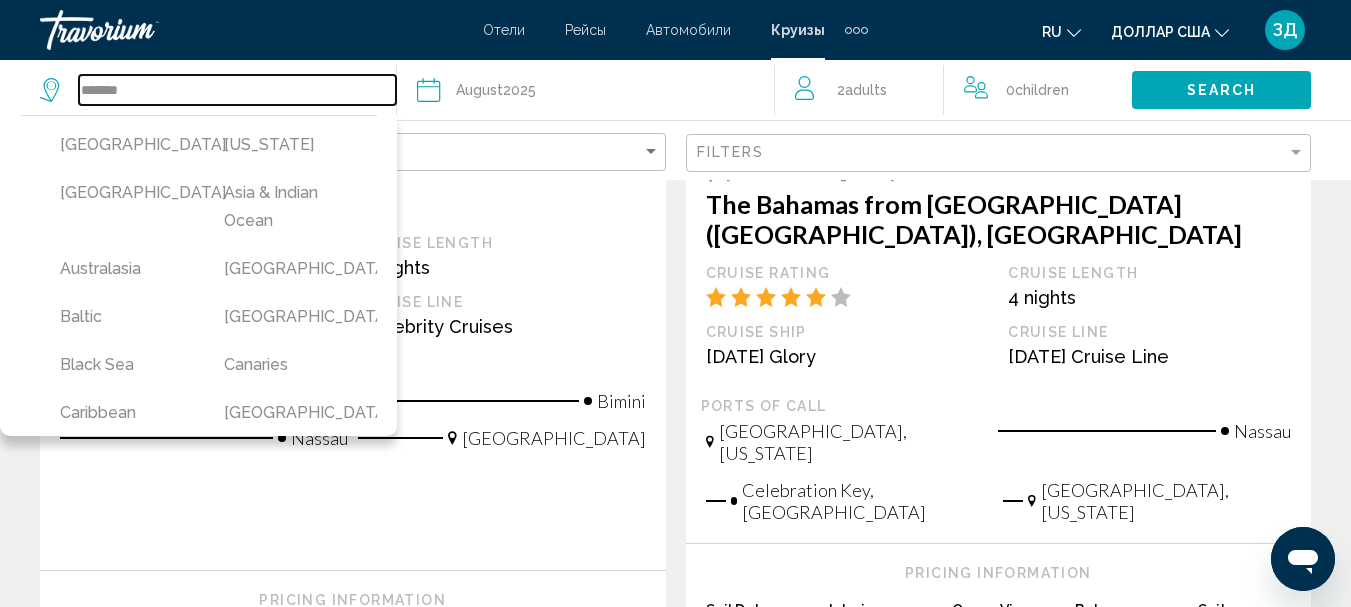 scroll, scrollTop: 482, scrollLeft: 0, axis: vertical 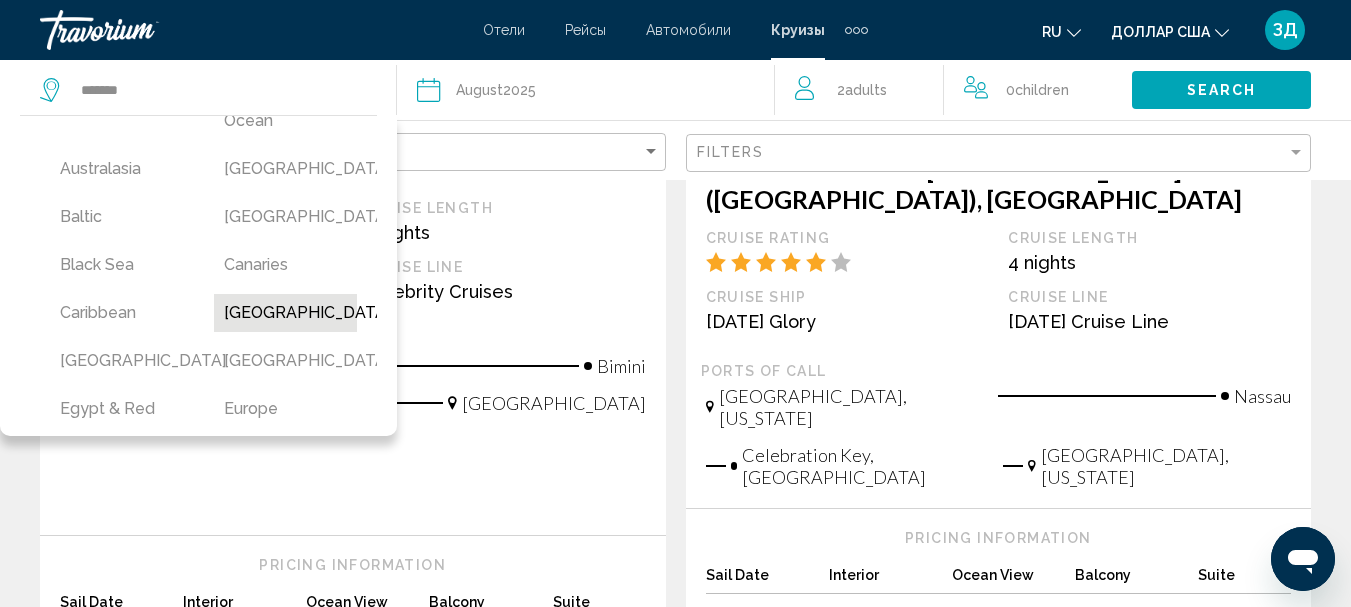 click on "[GEOGRAPHIC_DATA]" at bounding box center [286, 313] 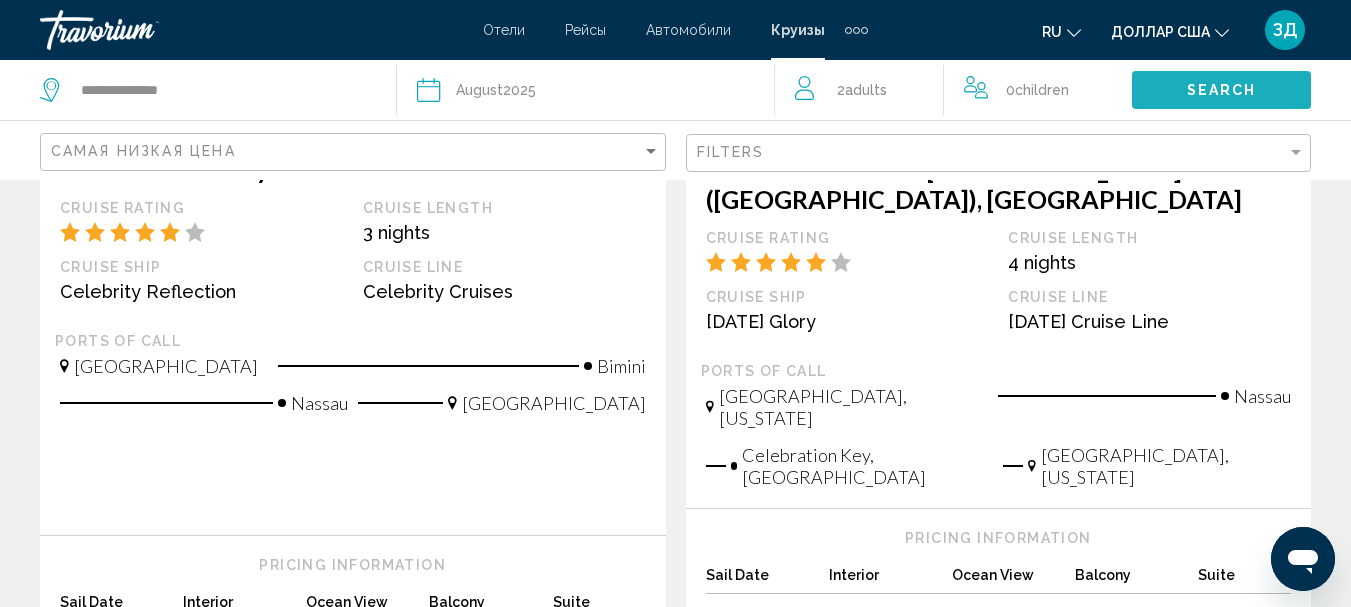 click on "Search" 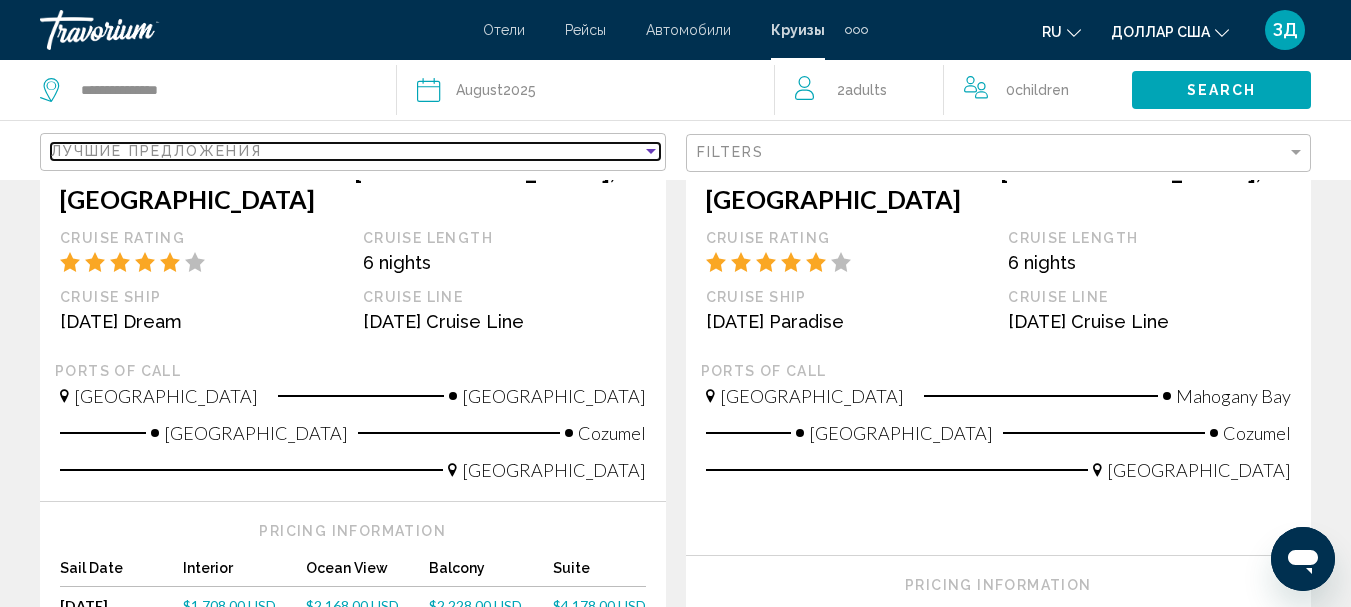 click on "Лучшие предложения" at bounding box center (346, 151) 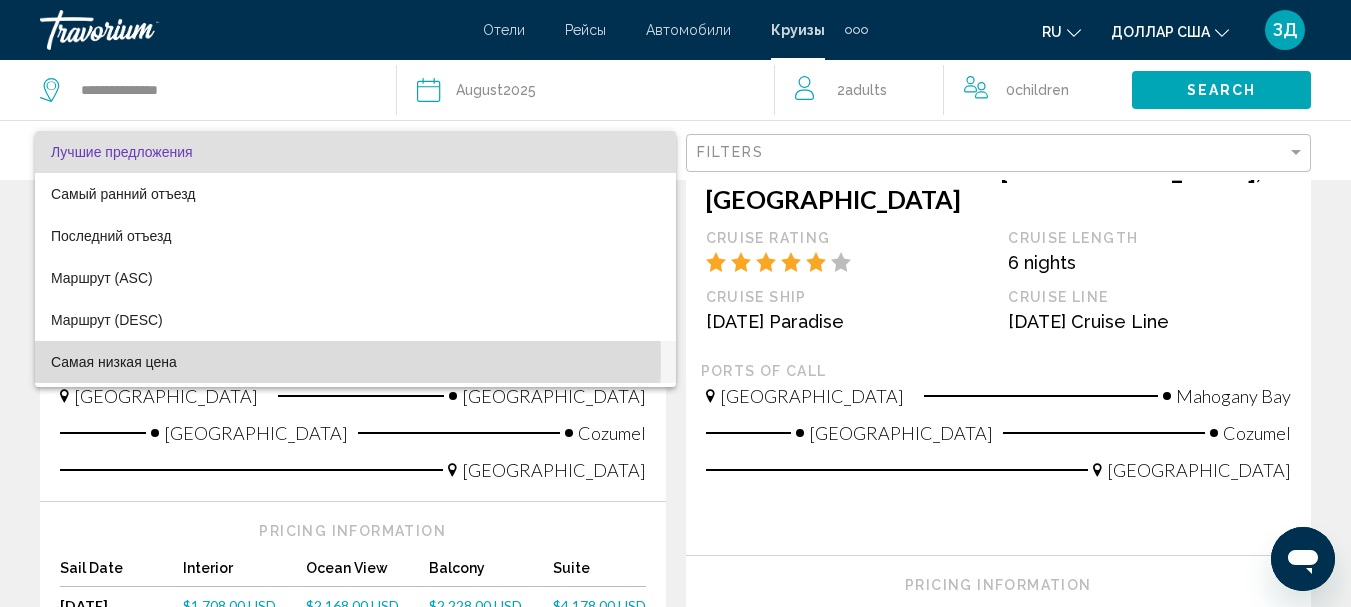 click on "Самая низкая цена" at bounding box center (114, 362) 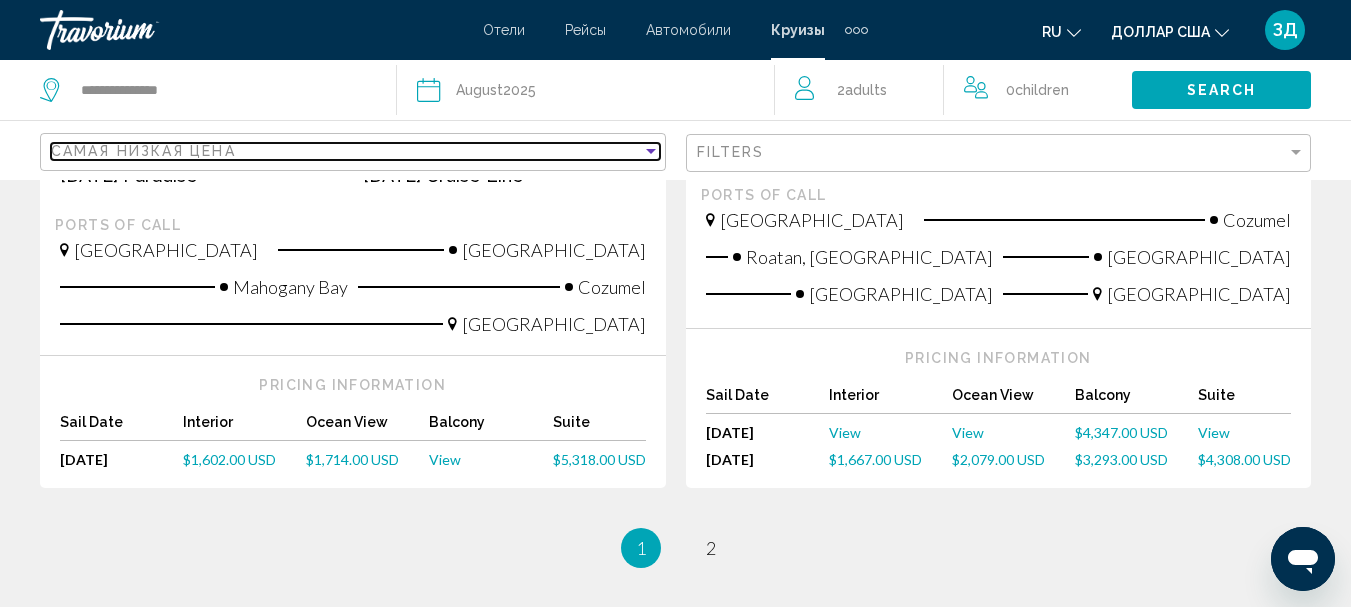 scroll, scrollTop: 2482, scrollLeft: 0, axis: vertical 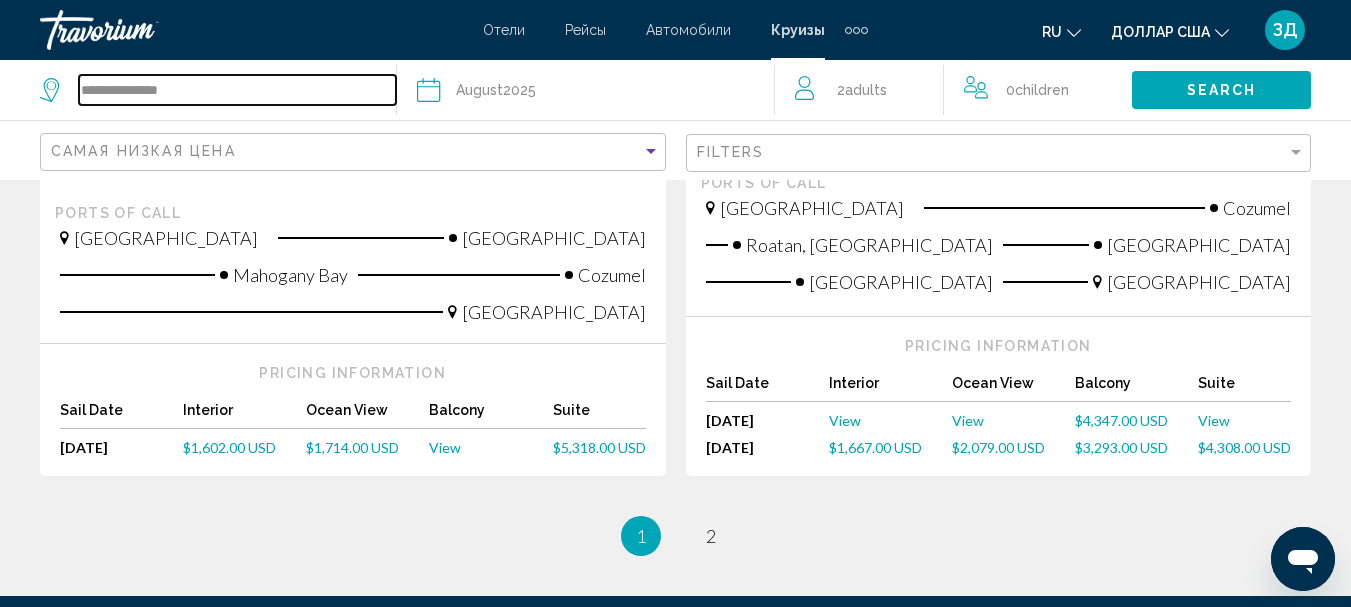 click on "**********" at bounding box center [237, 90] 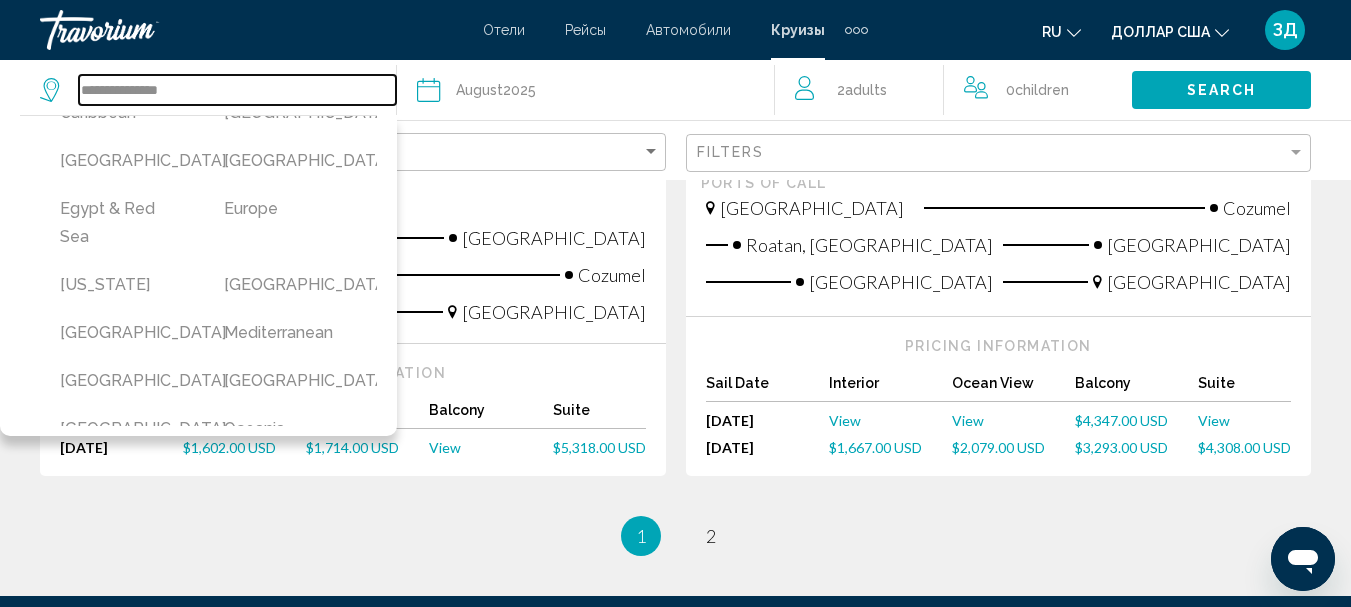 scroll, scrollTop: 400, scrollLeft: 0, axis: vertical 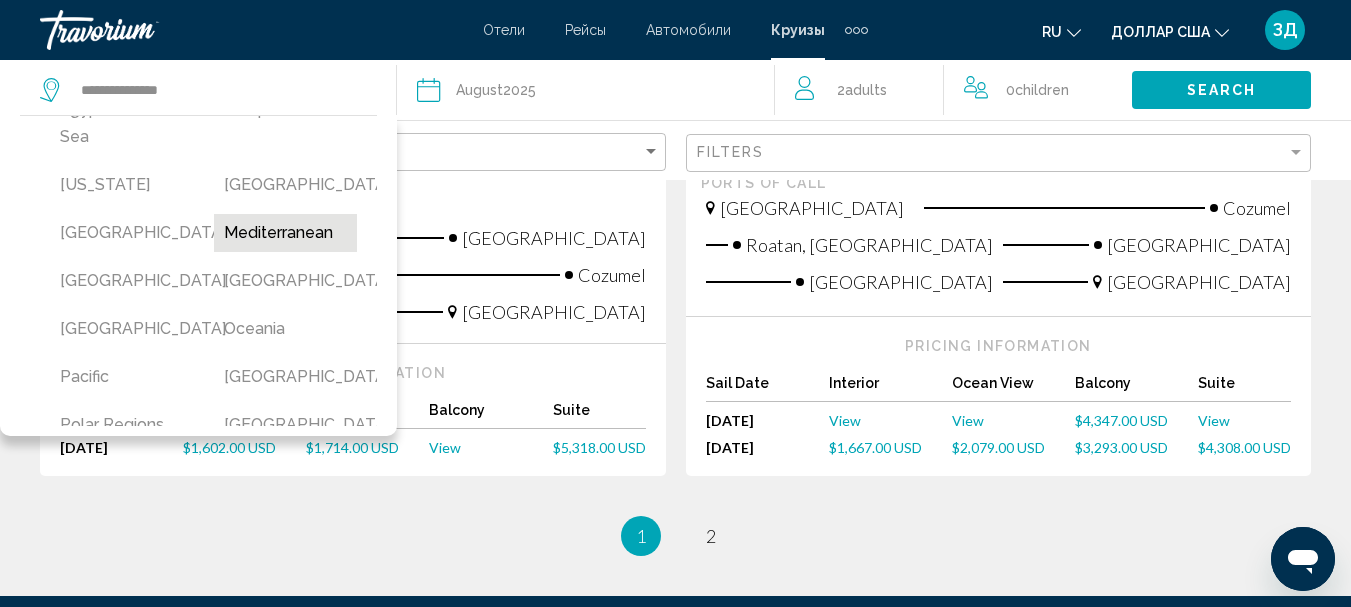 click on "Mediterranean" at bounding box center (286, 233) 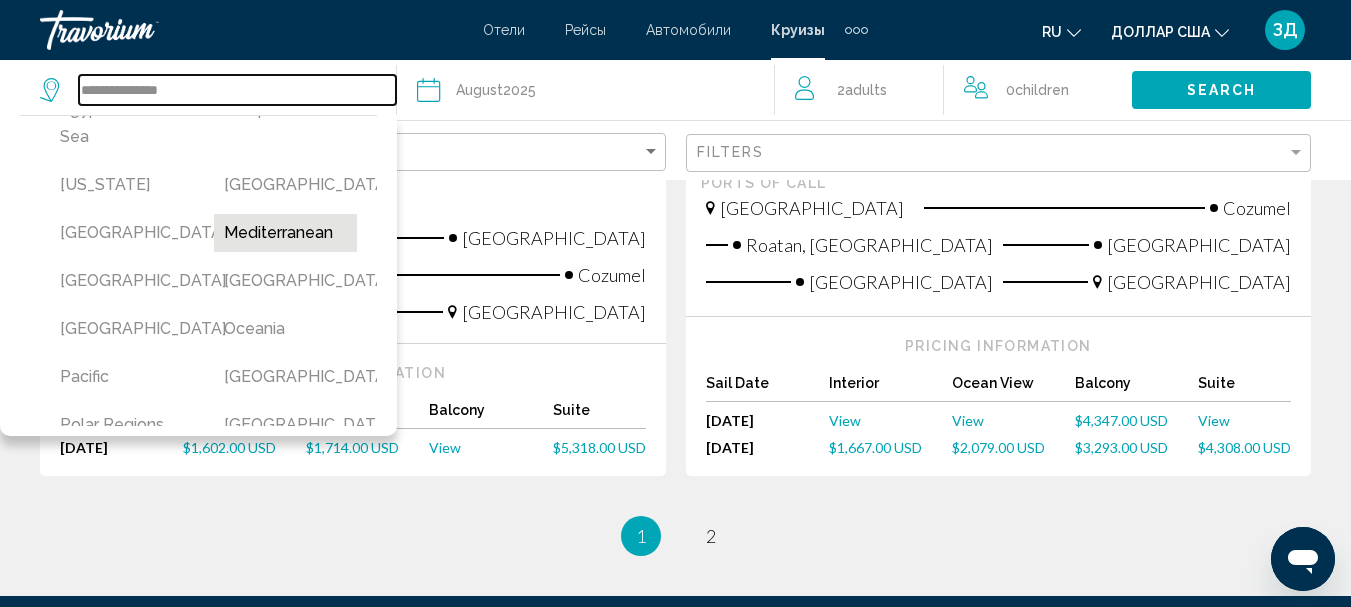 type on "**********" 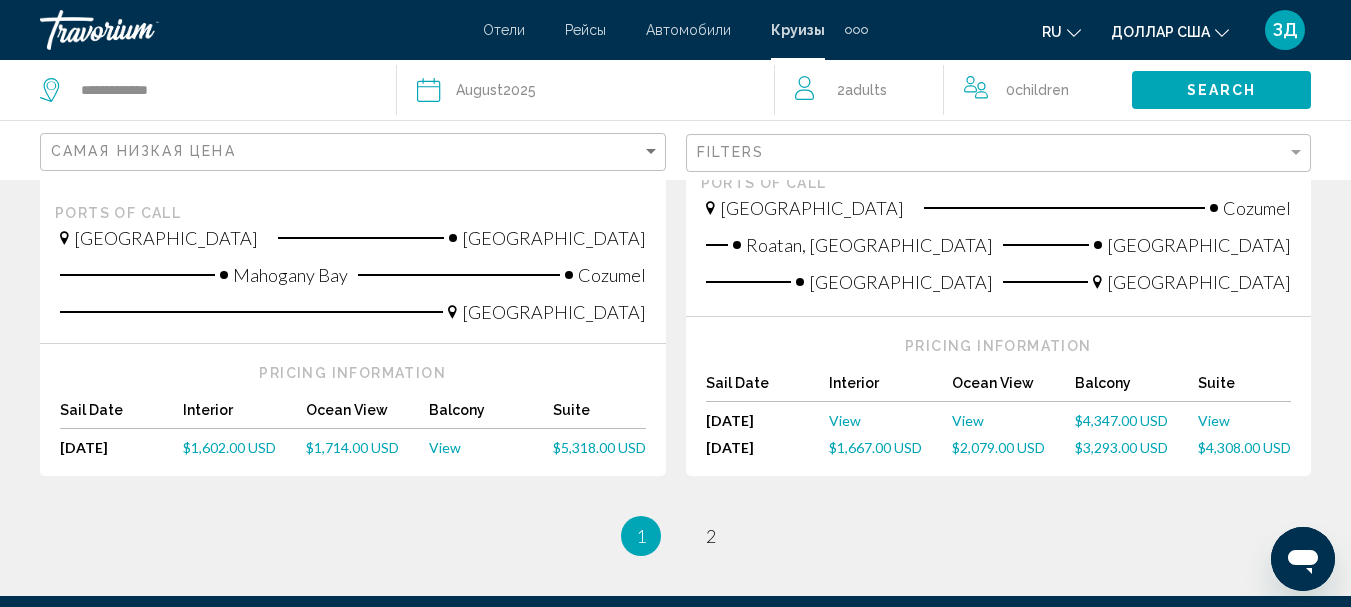 click on "Search" 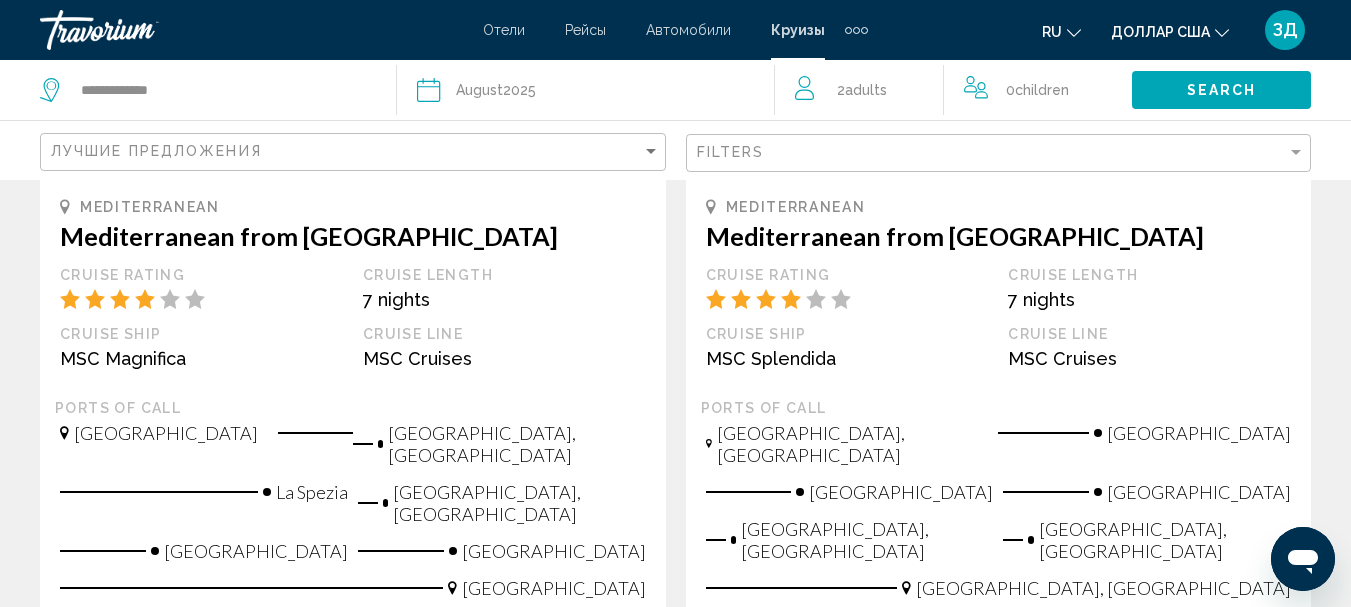 click on "Лучшие предложения" 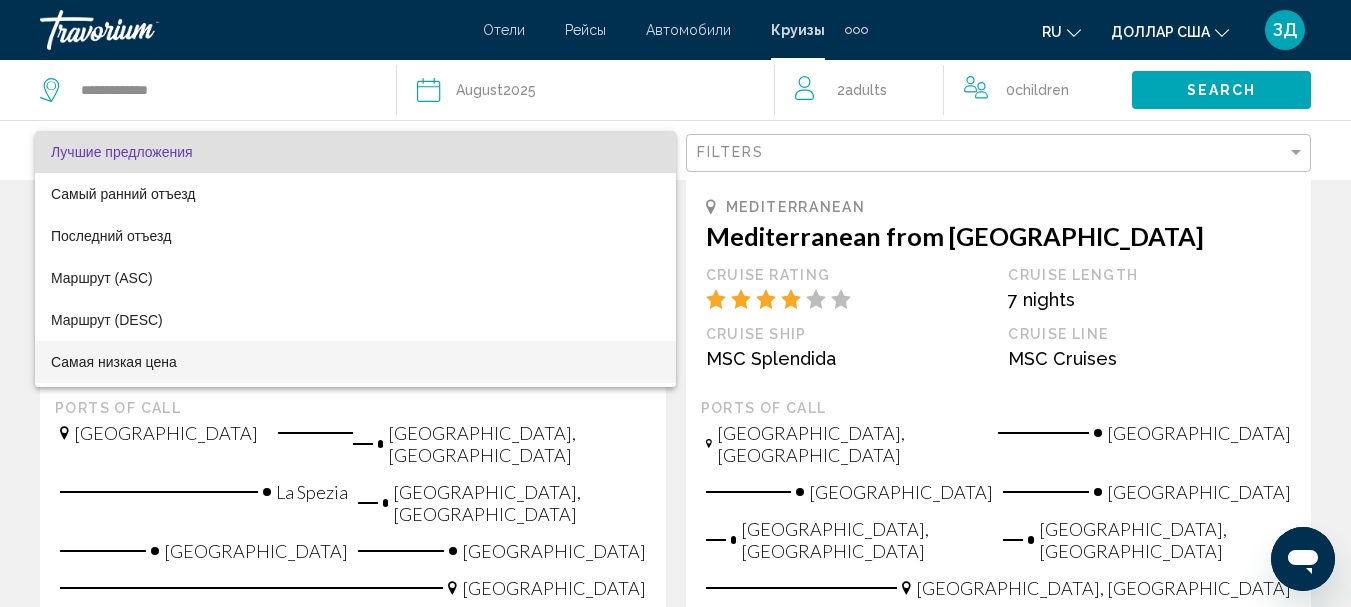 click on "Самая низкая цена" at bounding box center (355, 362) 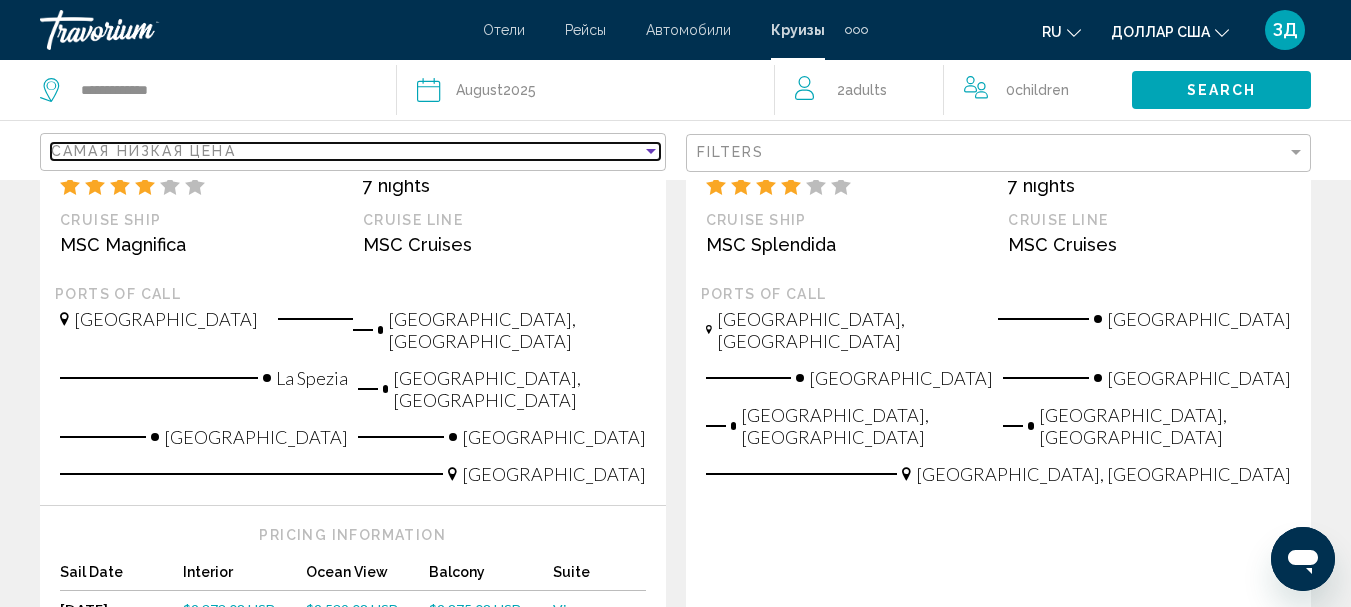 scroll, scrollTop: 2904, scrollLeft: 0, axis: vertical 